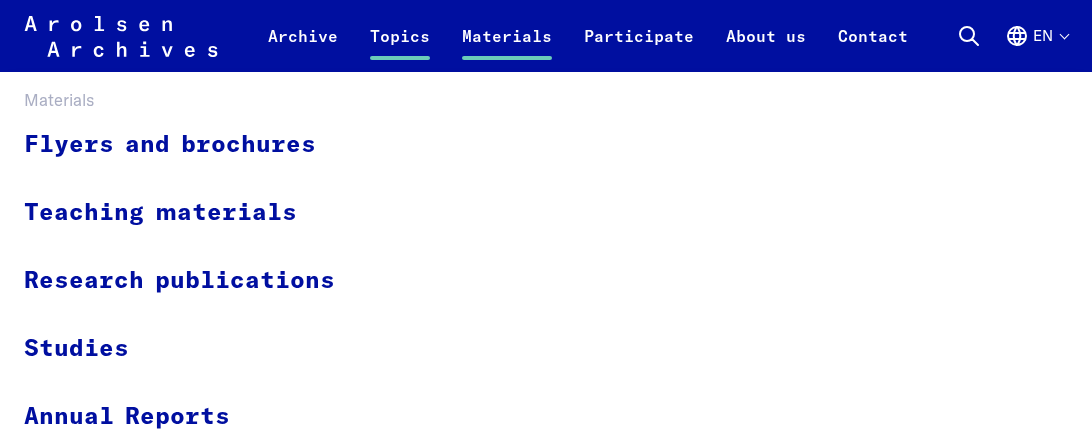 scroll, scrollTop: 153, scrollLeft: 0, axis: vertical 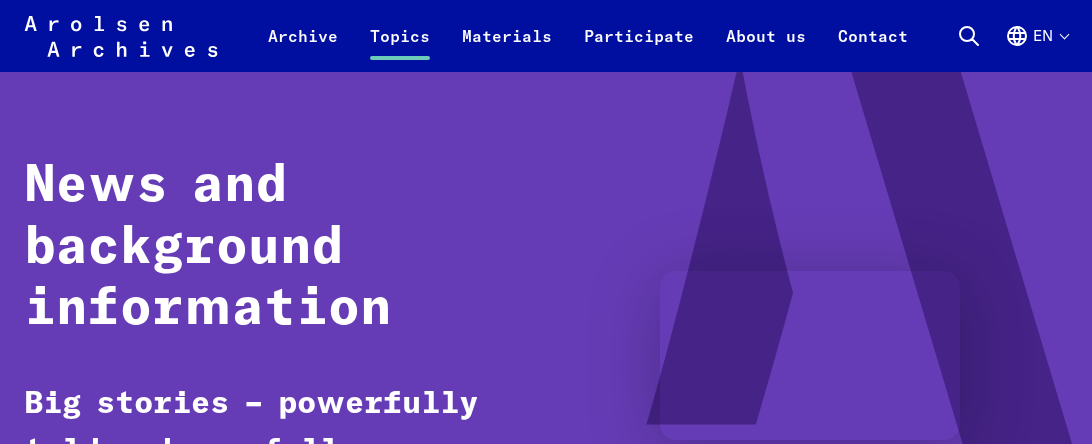 click at bounding box center (969, 36) 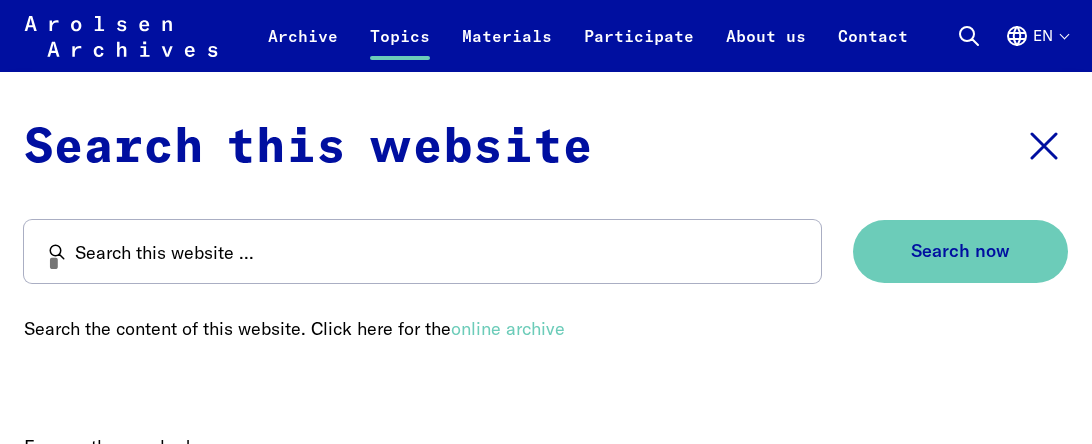 scroll, scrollTop: 255, scrollLeft: 0, axis: vertical 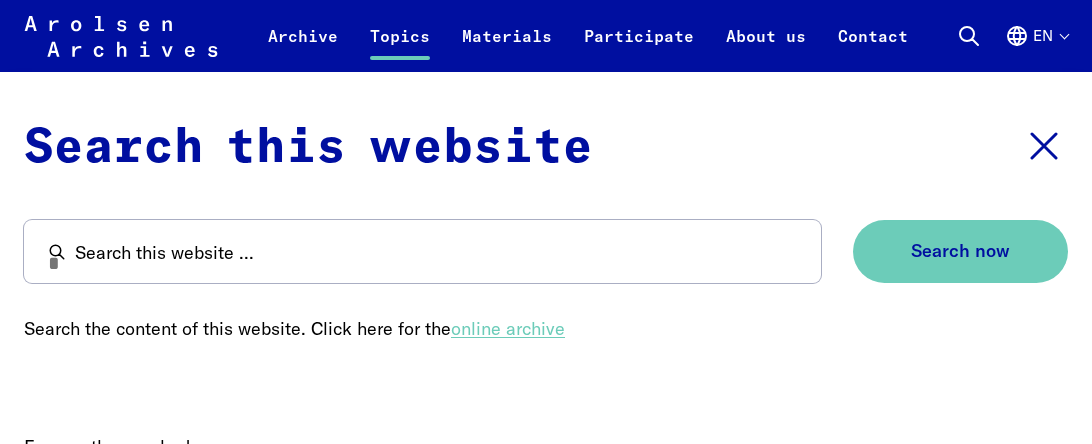 click on "online archive" at bounding box center (508, 328) 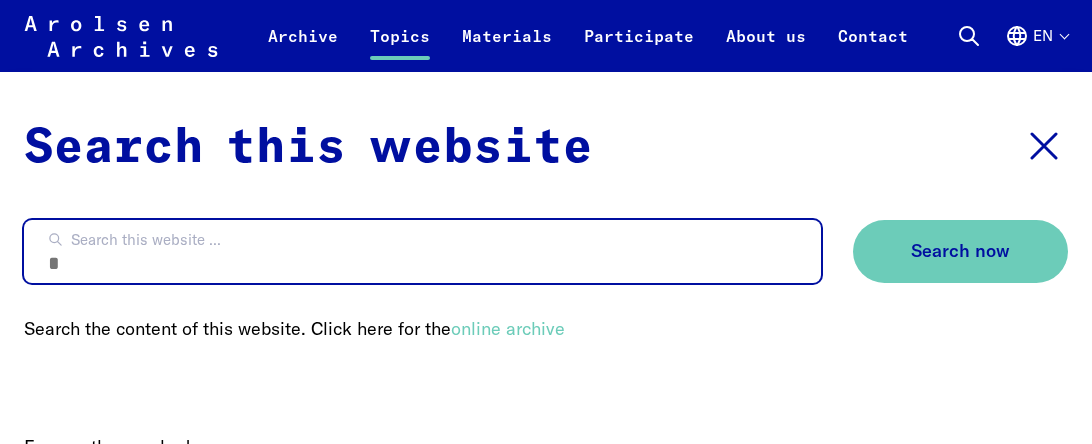 click on "Search this website ..." at bounding box center [422, 251] 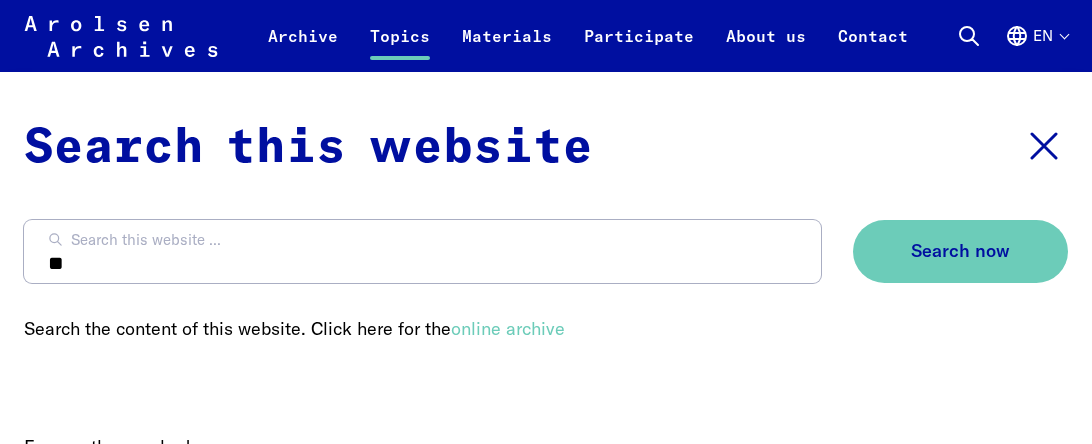 click at bounding box center (969, 36) 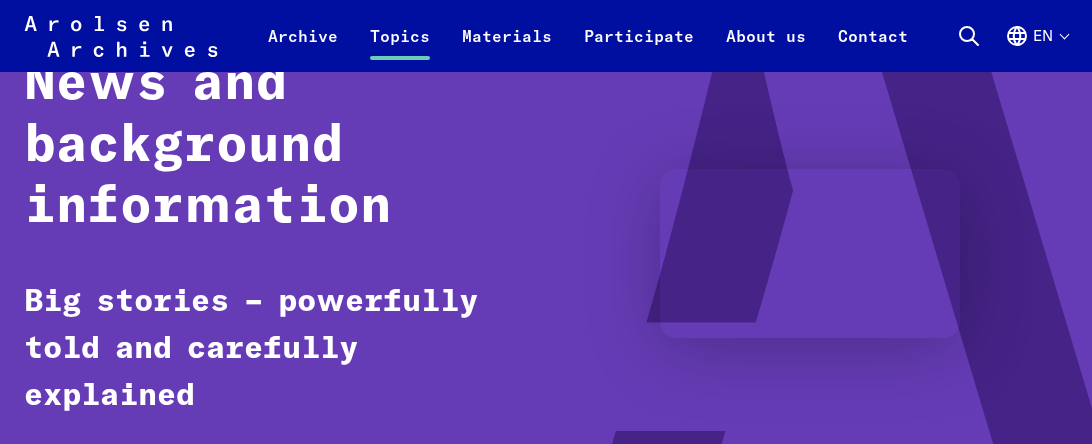 click at bounding box center (969, 36) 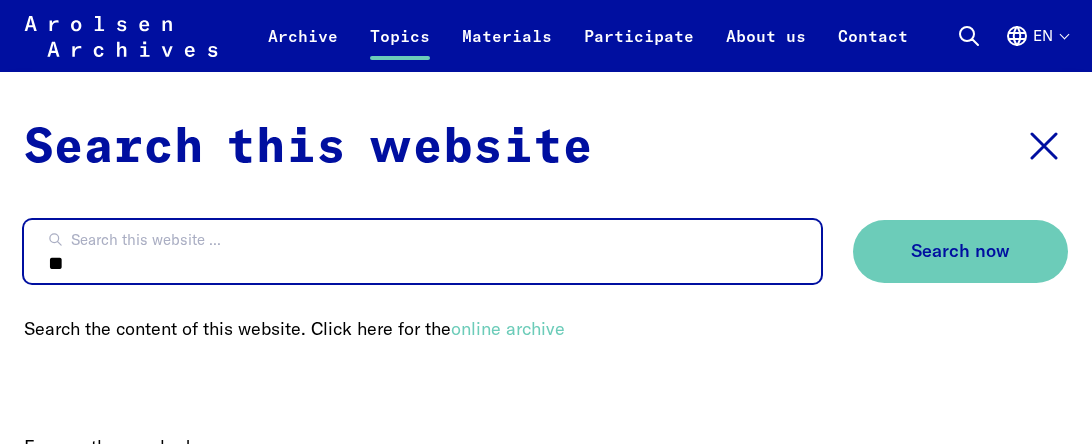 click on "**" at bounding box center [422, 251] 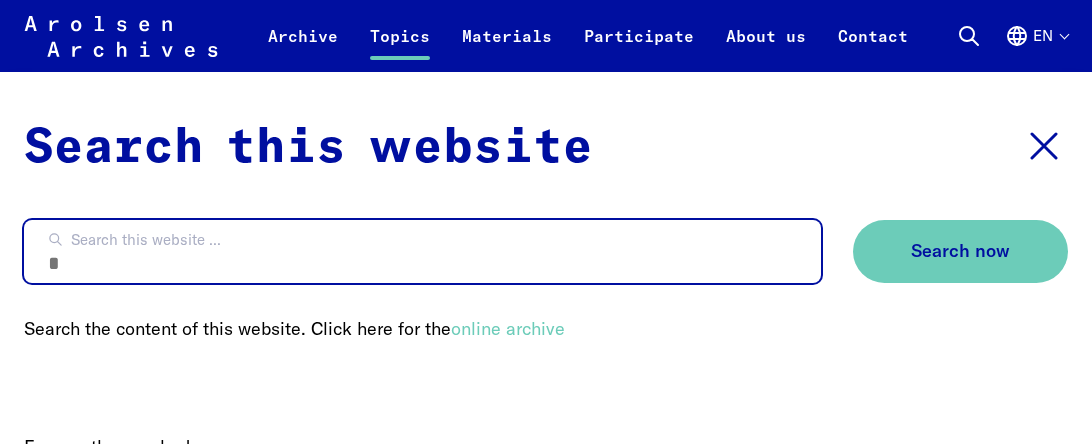 paste on "**********" 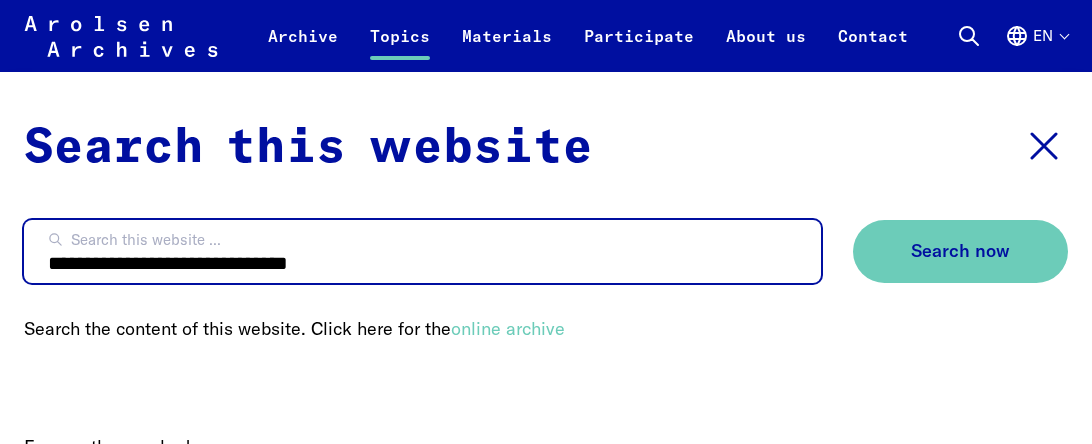 type on "**********" 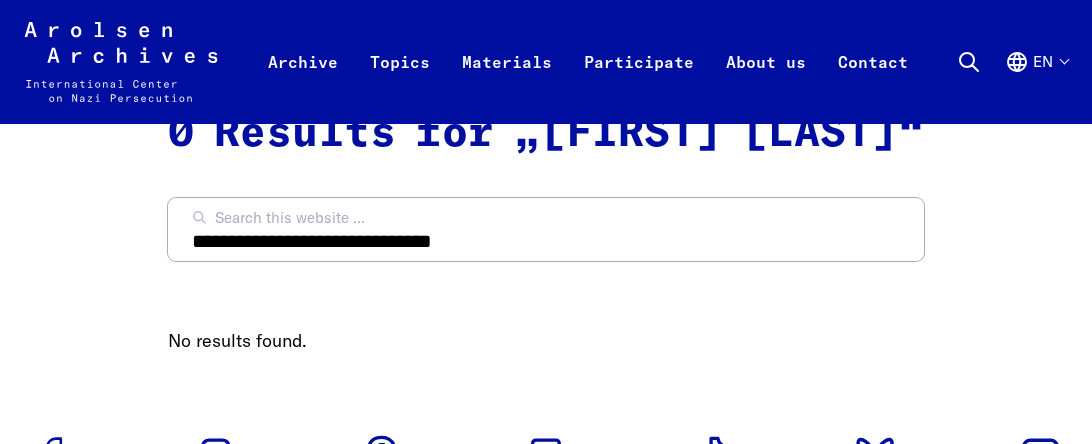 scroll, scrollTop: 0, scrollLeft: 0, axis: both 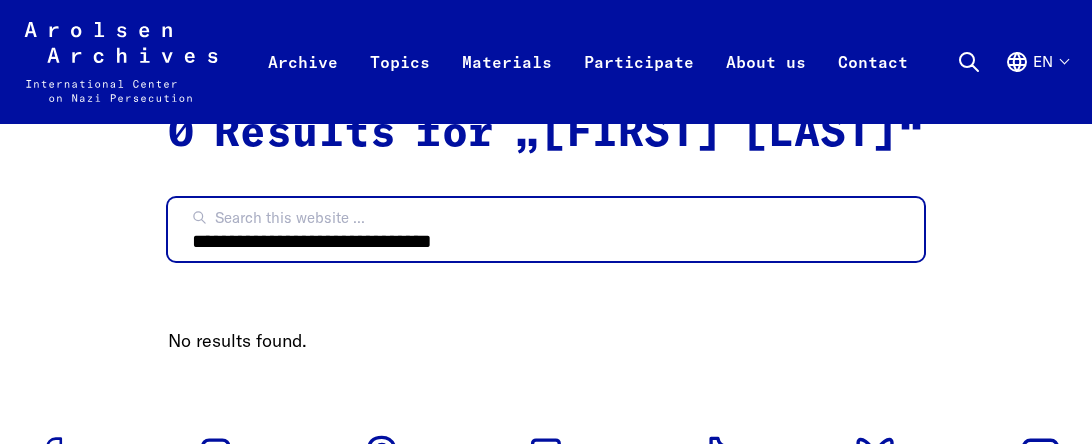 click on "**********" at bounding box center [546, 229] 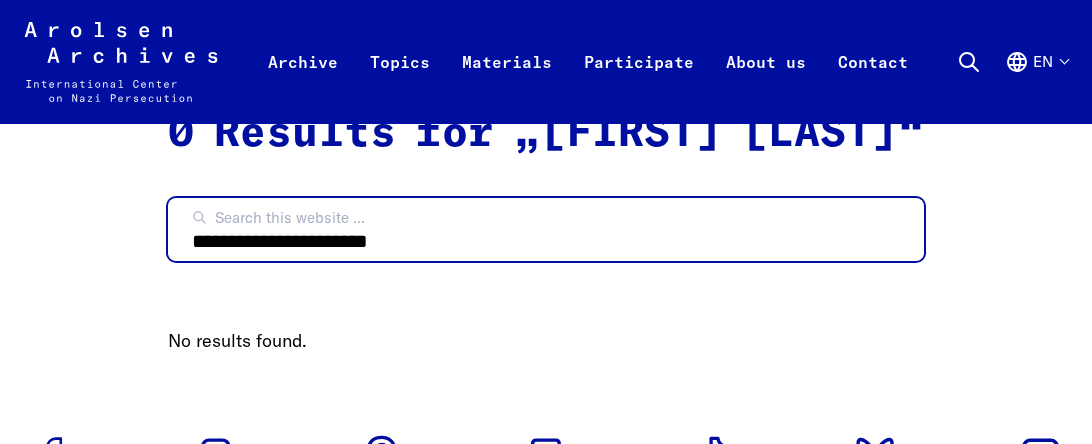 type on "**********" 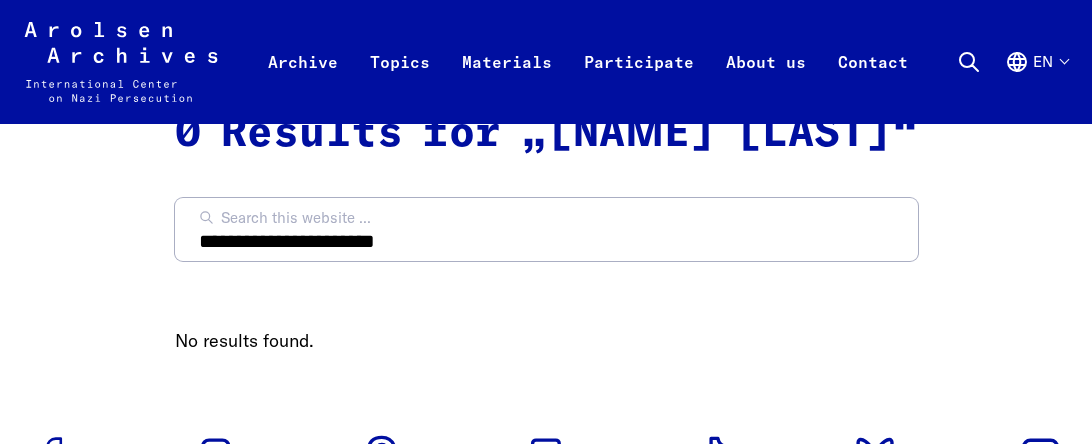 scroll, scrollTop: 0, scrollLeft: 0, axis: both 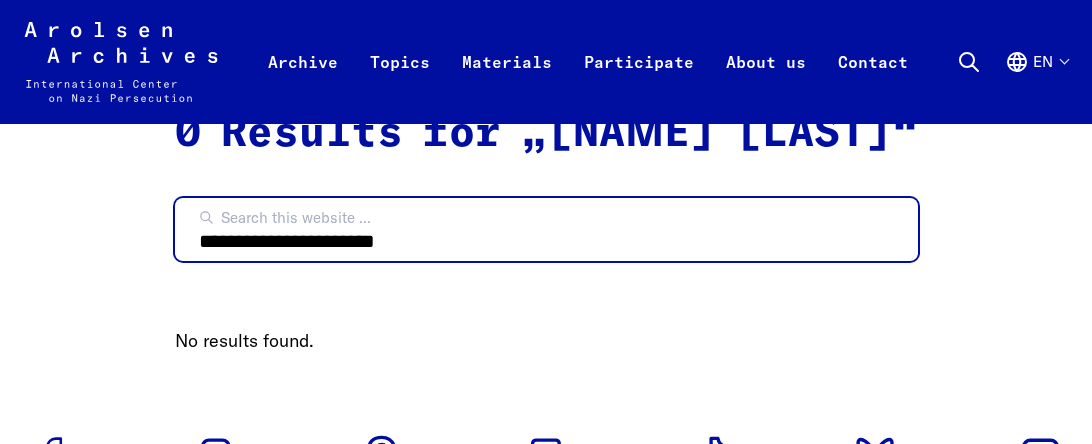 click on "**********" at bounding box center (546, 229) 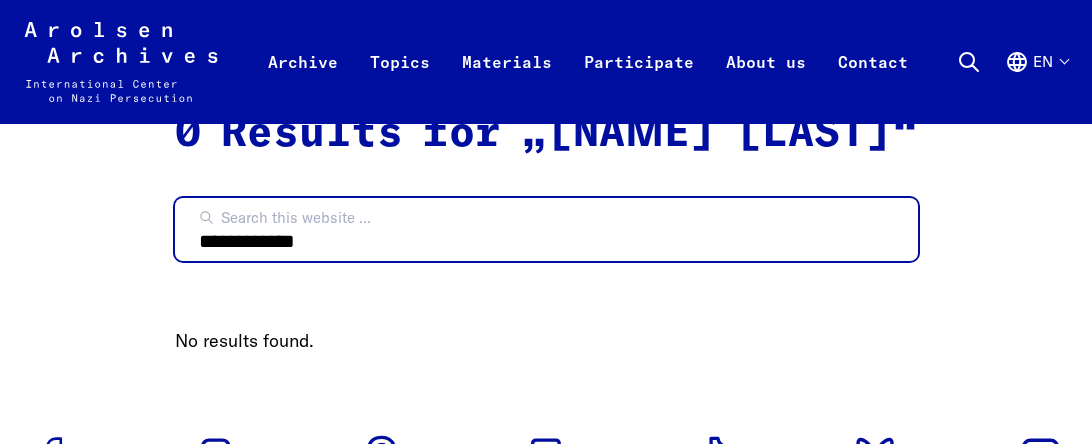 type on "**********" 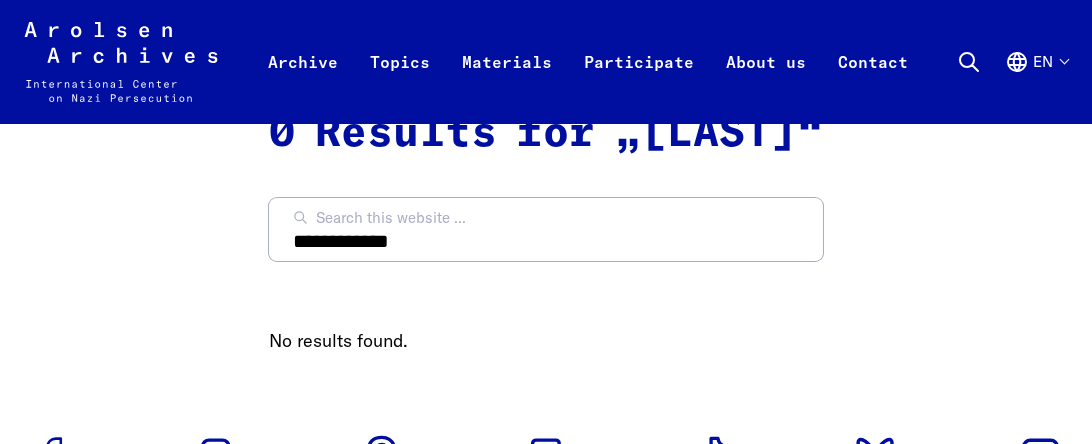 scroll, scrollTop: 0, scrollLeft: 0, axis: both 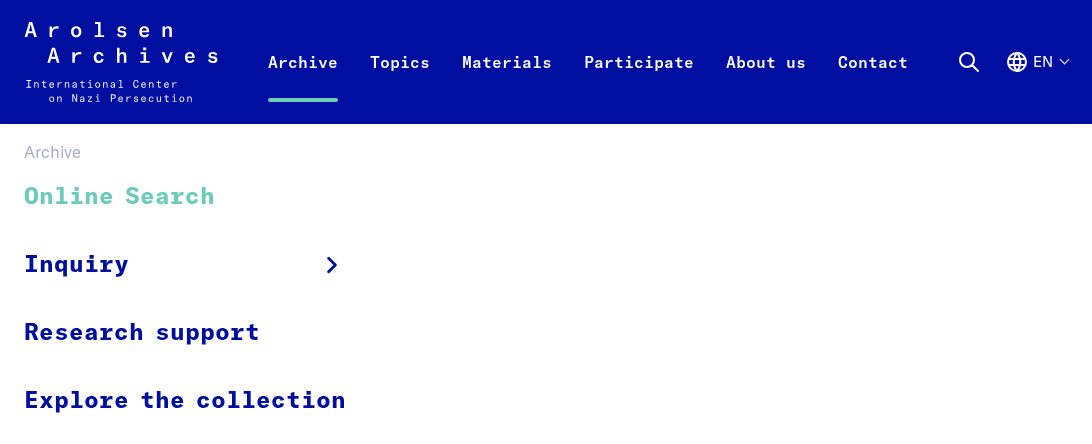 click on "Online Search" at bounding box center [198, 197] 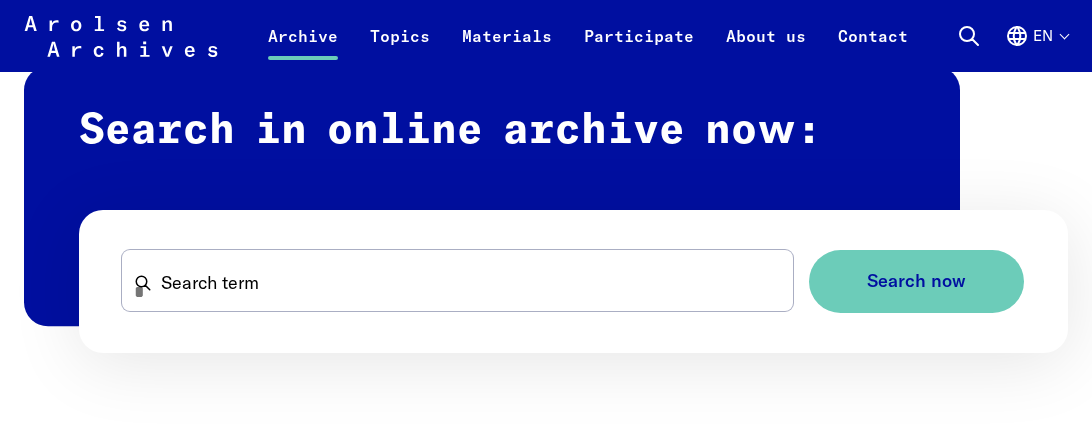 scroll, scrollTop: 1167, scrollLeft: 0, axis: vertical 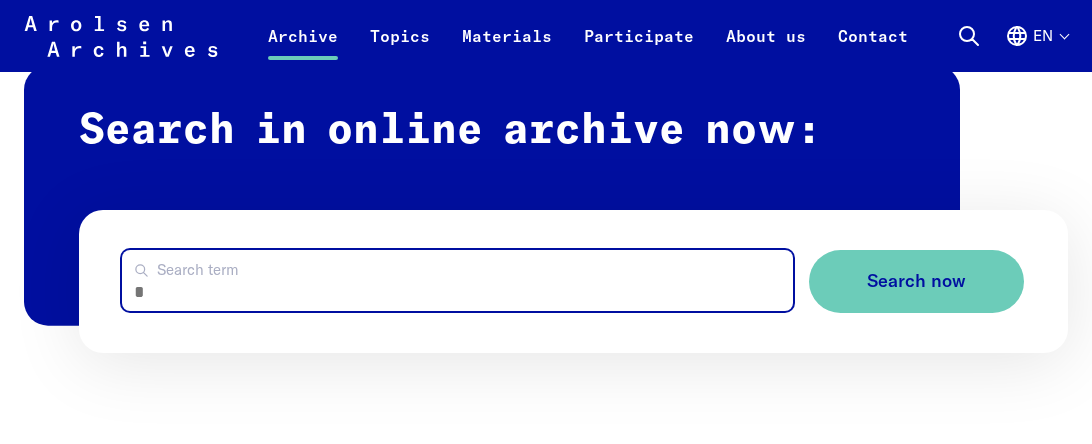 click on "Search term" at bounding box center [457, 280] 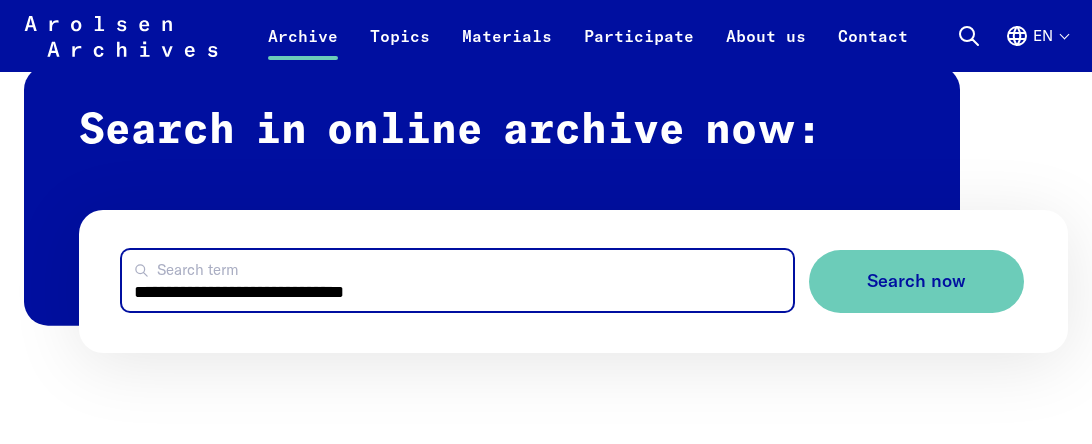 type on "**********" 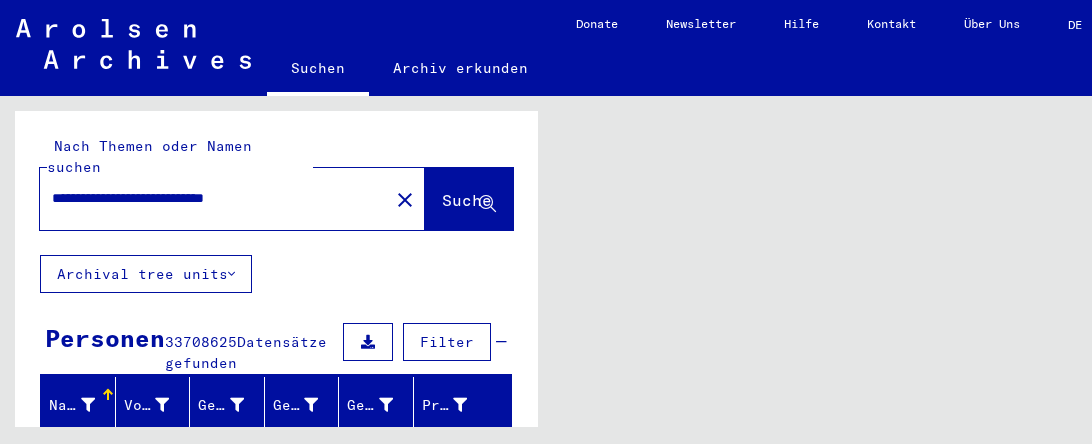 scroll, scrollTop: 0, scrollLeft: 0, axis: both 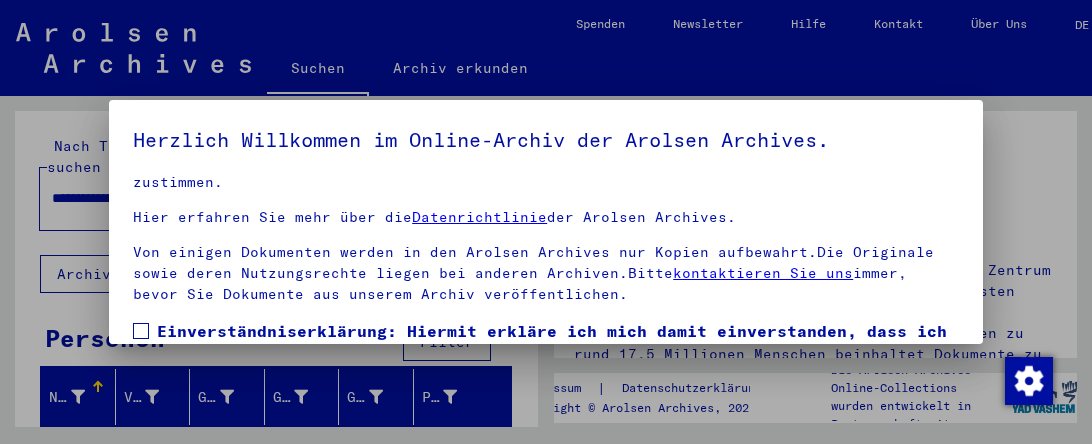 click at bounding box center (546, 222) 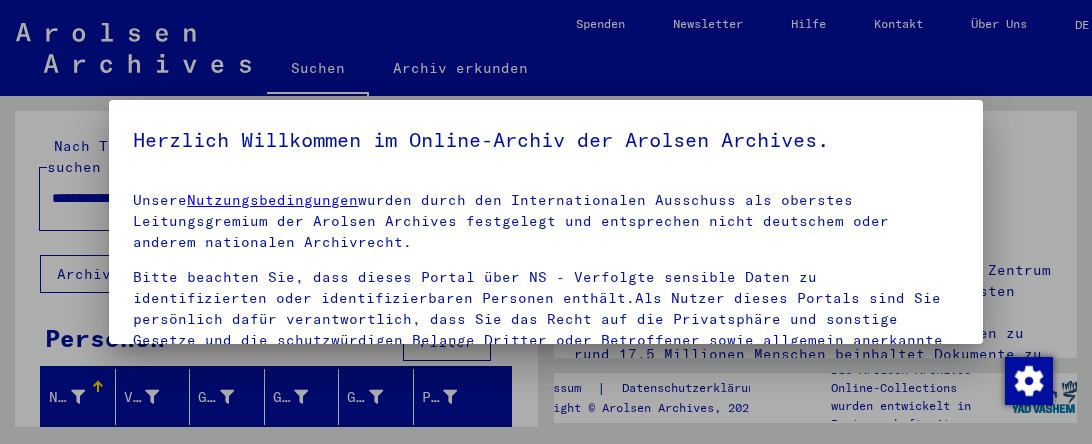 click at bounding box center [546, 222] 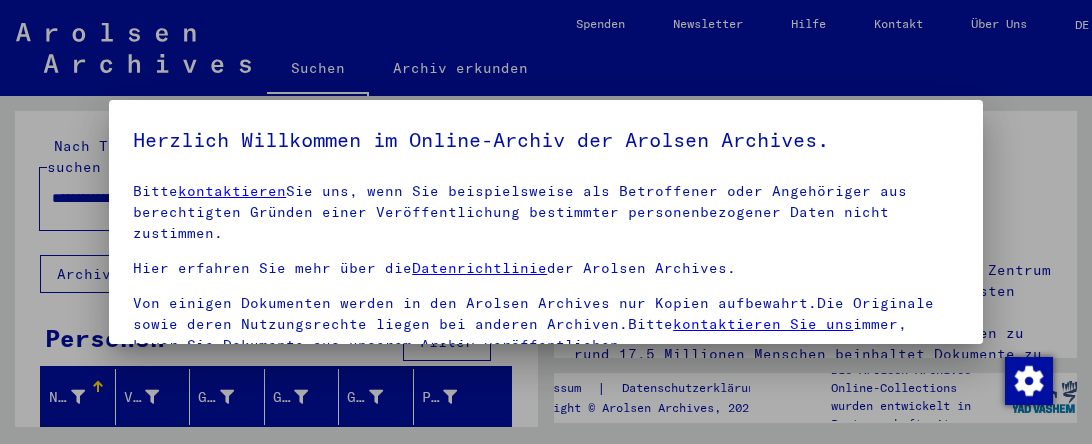 scroll, scrollTop: 298, scrollLeft: 0, axis: vertical 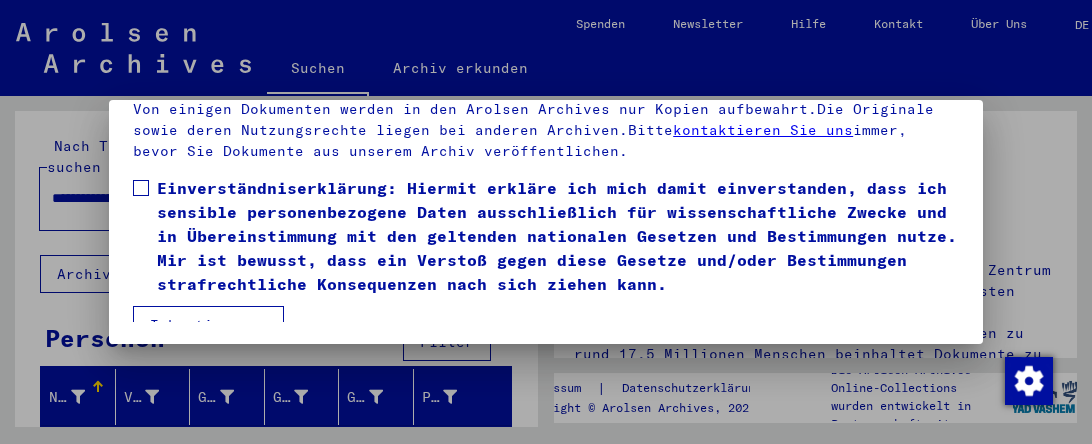click at bounding box center [546, 222] 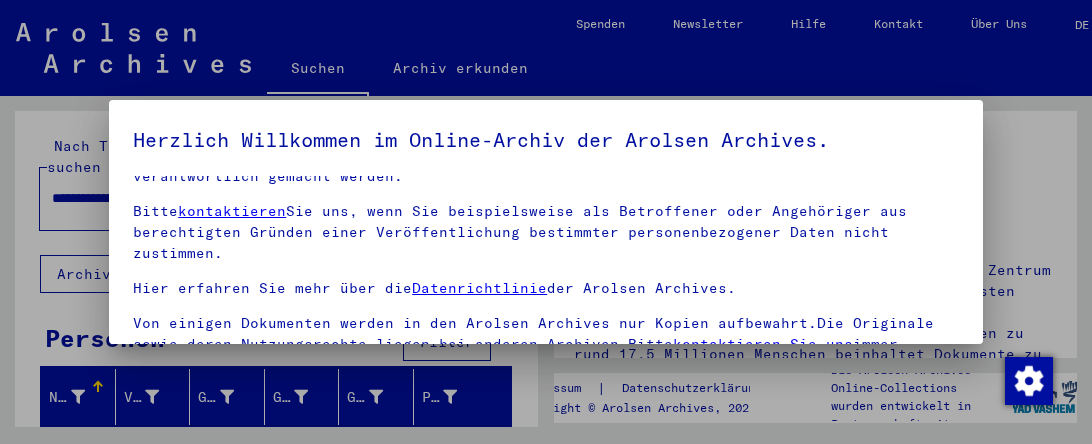 scroll, scrollTop: 298, scrollLeft: 0, axis: vertical 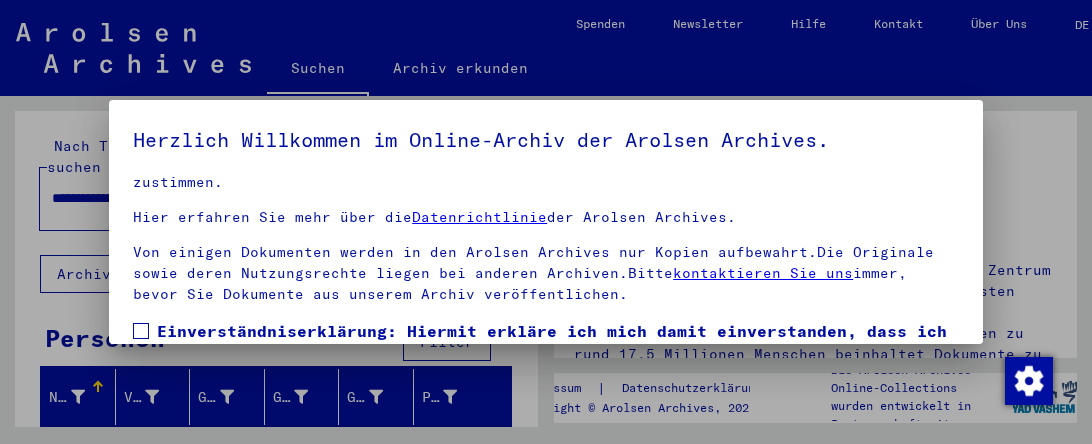 click at bounding box center [141, 331] 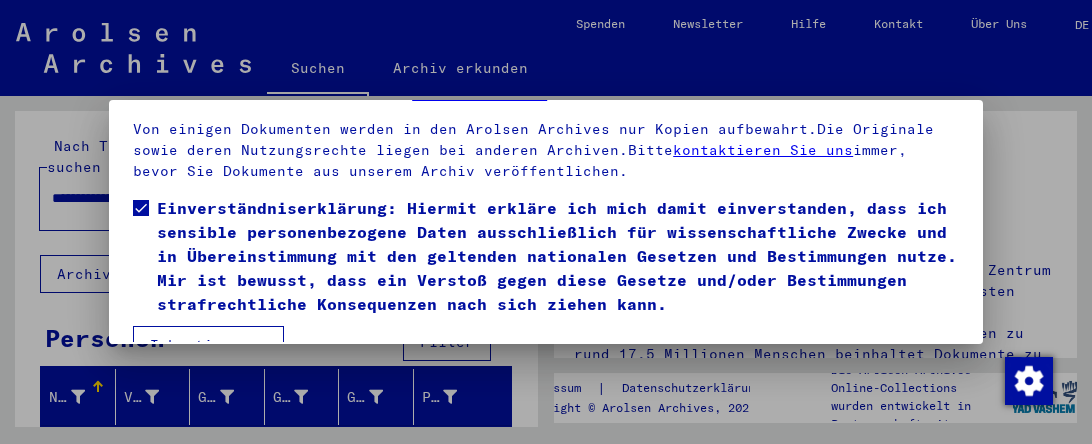 scroll, scrollTop: 143, scrollLeft: 0, axis: vertical 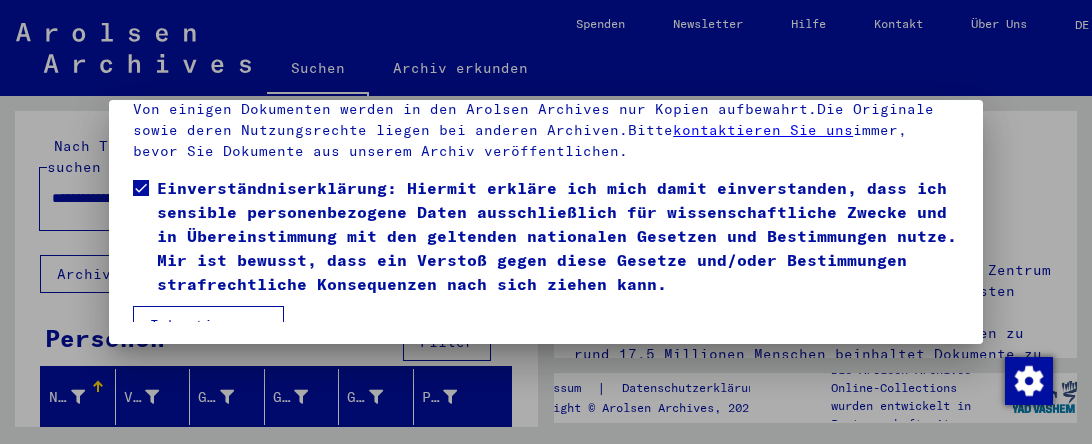 click on "Ich stimme zu" at bounding box center [208, 325] 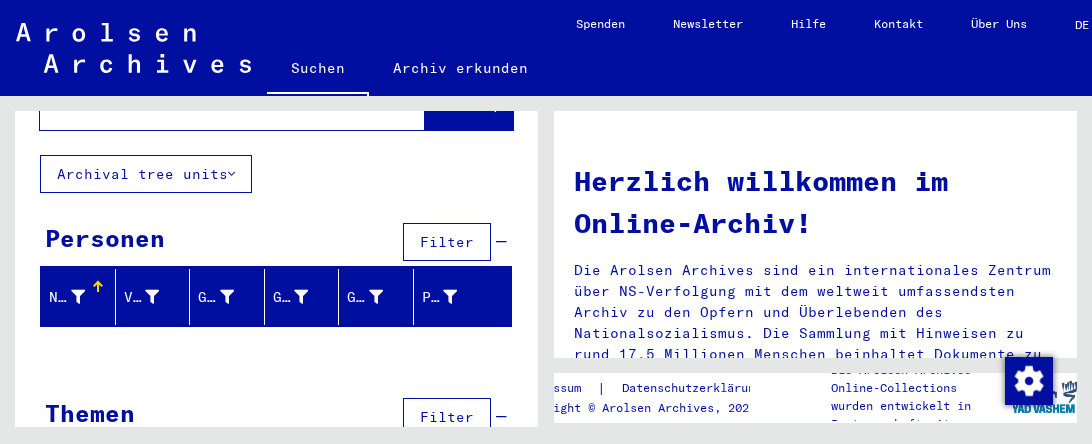 scroll, scrollTop: 129, scrollLeft: 0, axis: vertical 